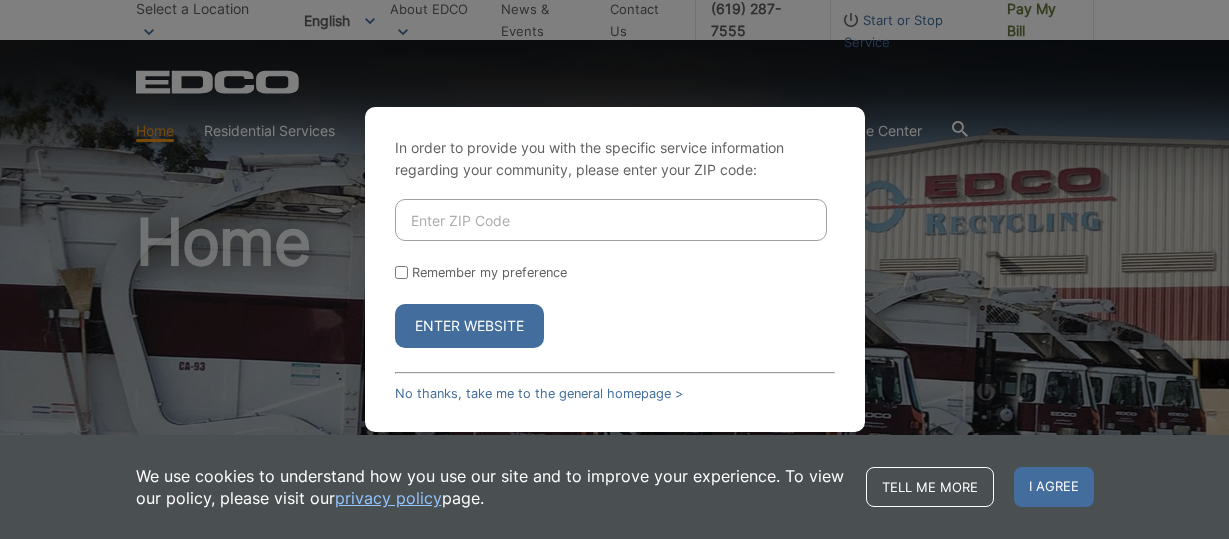 scroll, scrollTop: 0, scrollLeft: 0, axis: both 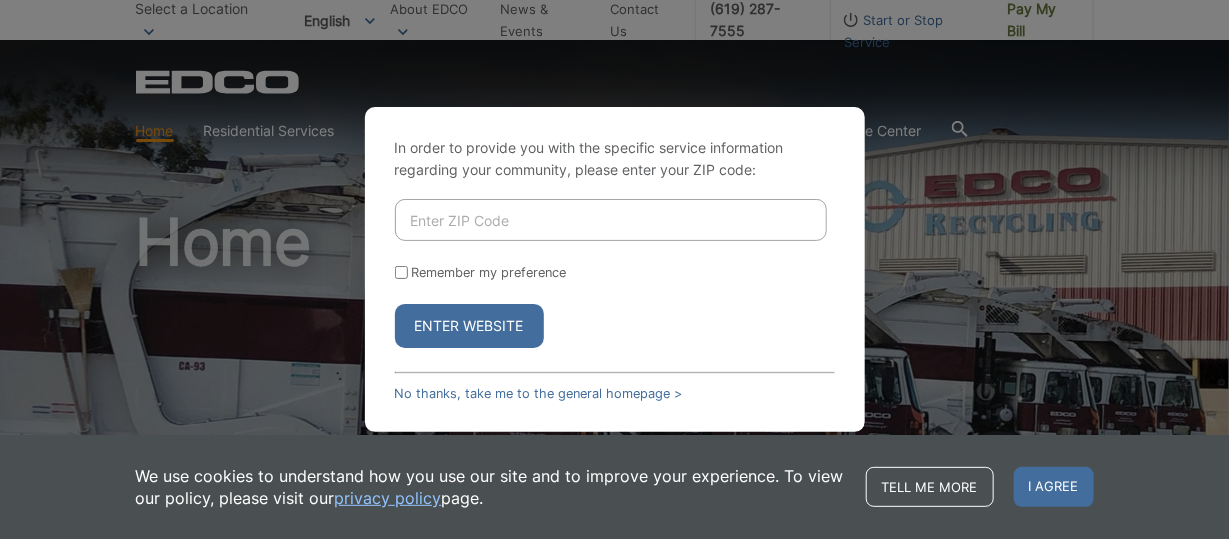click on "In order to provide you with the specific service information regarding your community, please enter your ZIP code:
Remember my preference
Enter Website
No thanks, take me to the general homepage >
In order to provide you with the specific service information regarding your community, please select a region:
Remember my preference
Enter Website
No thanks, take me to the general homepage >
In order to provide you with the specific service information regarding your community, please enter your address:
Go
Remember my preference" at bounding box center (614, 269) 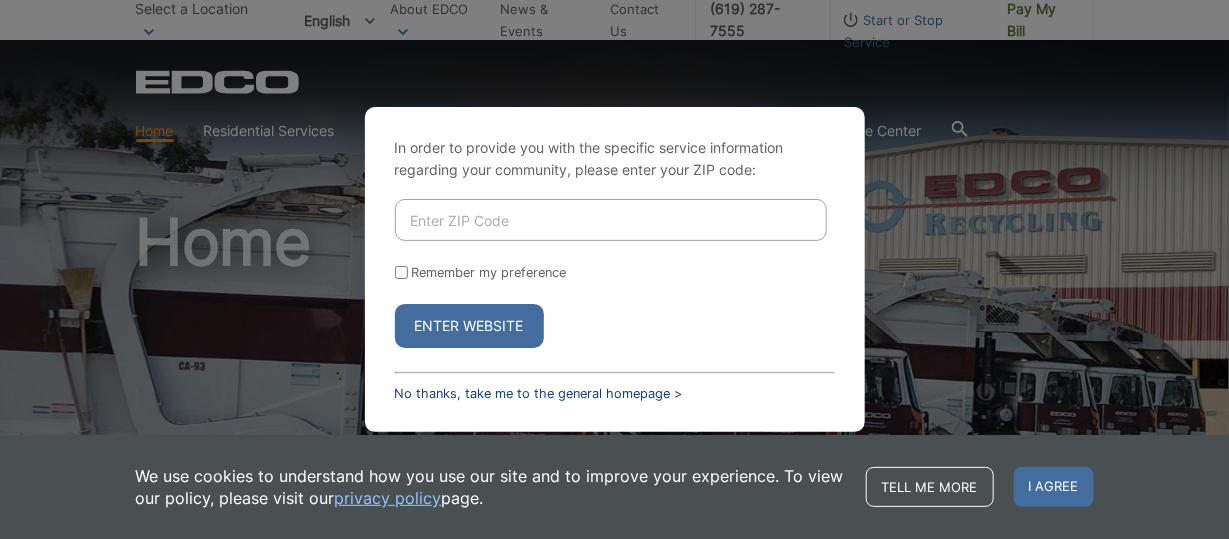 click on "No thanks, take me to the general homepage >" at bounding box center [539, 393] 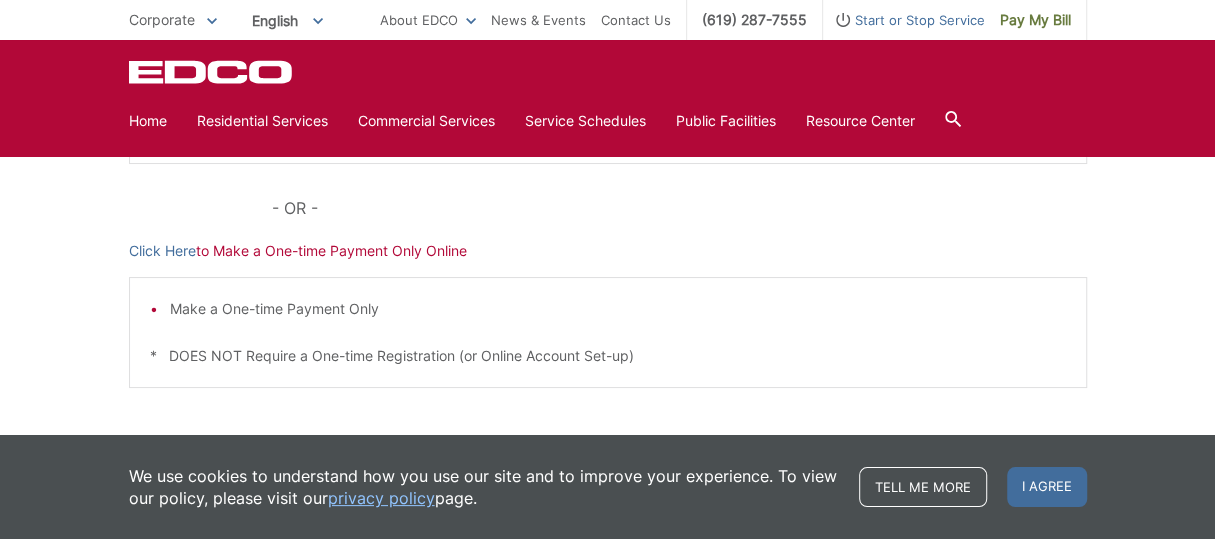 scroll, scrollTop: 517, scrollLeft: 0, axis: vertical 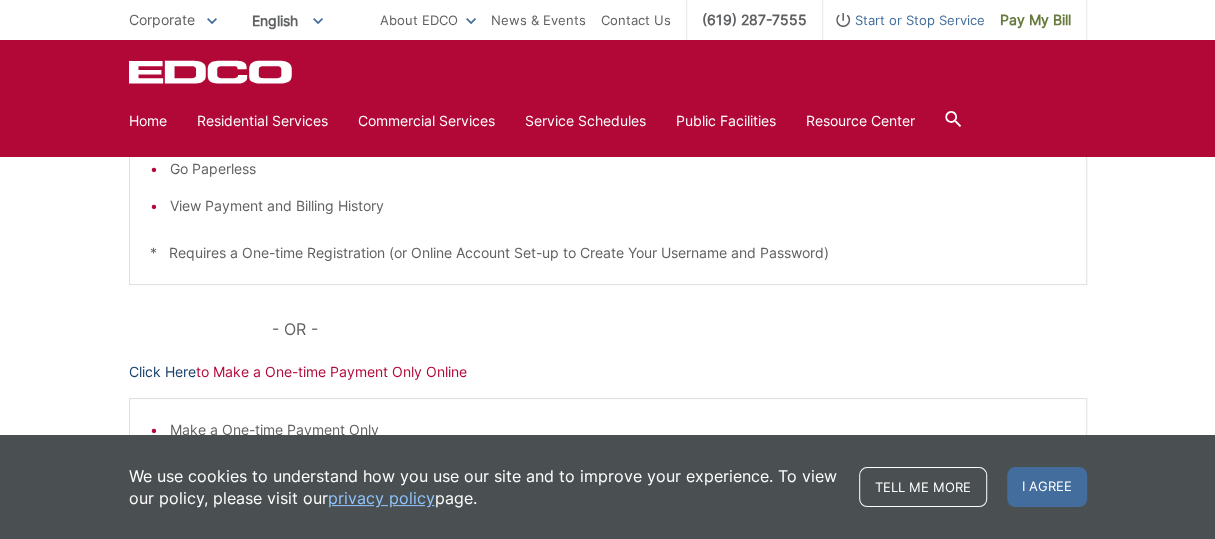 click on "Click Here" at bounding box center (162, 372) 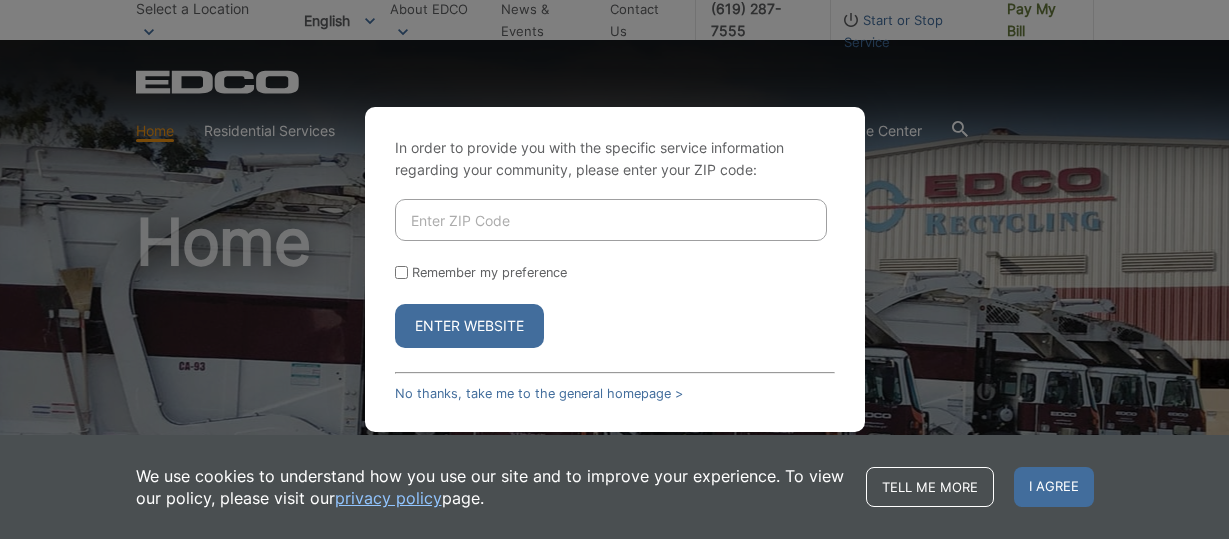scroll, scrollTop: 0, scrollLeft: 0, axis: both 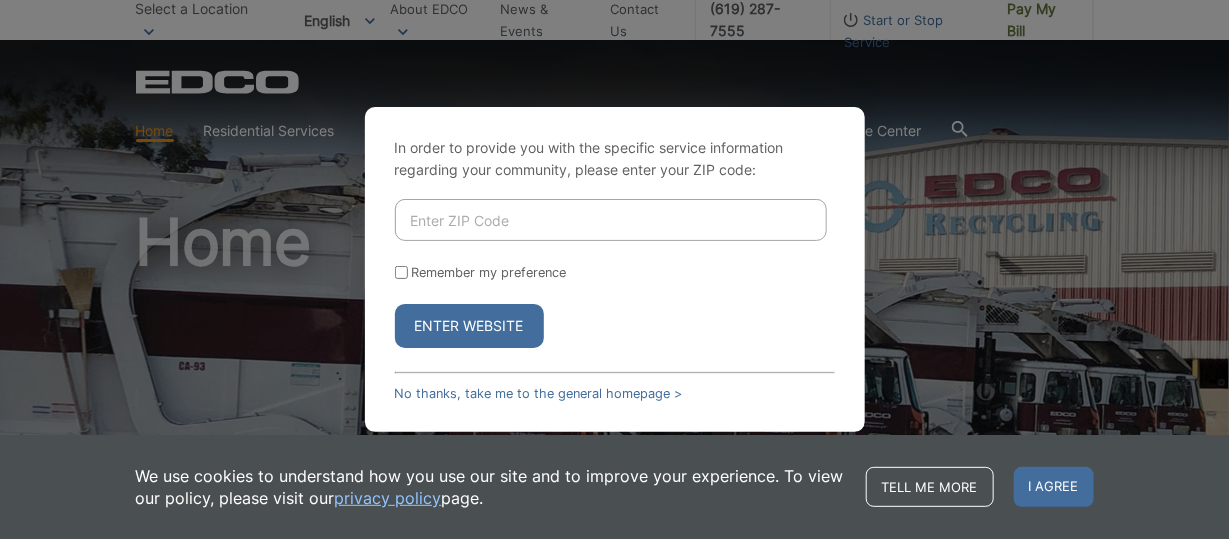 click on "Enter Website" at bounding box center [469, 326] 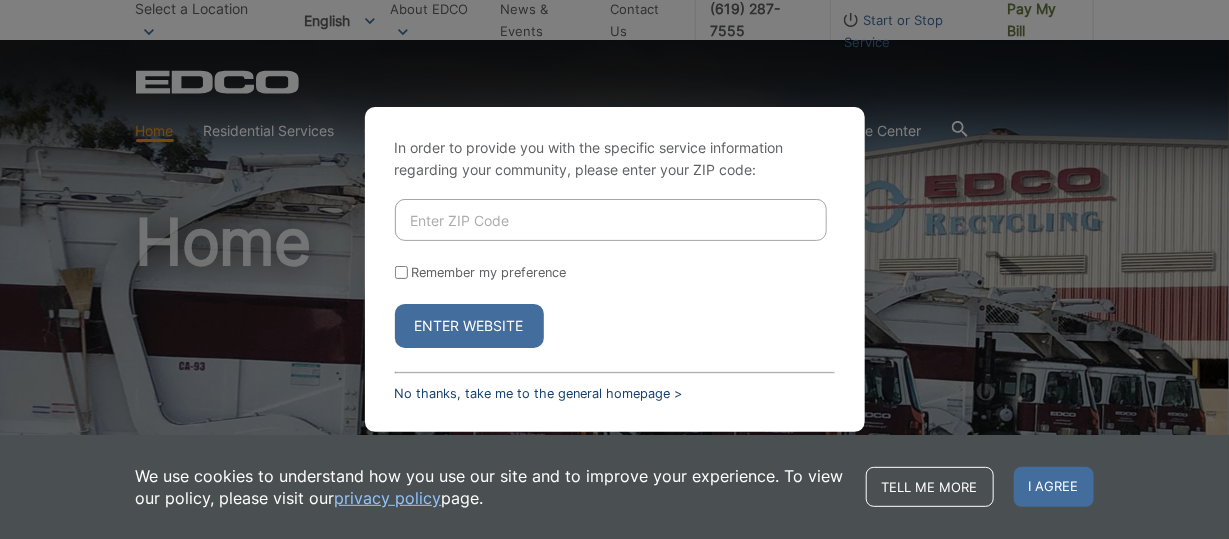 click on "No thanks, take me to the general homepage >" at bounding box center (539, 393) 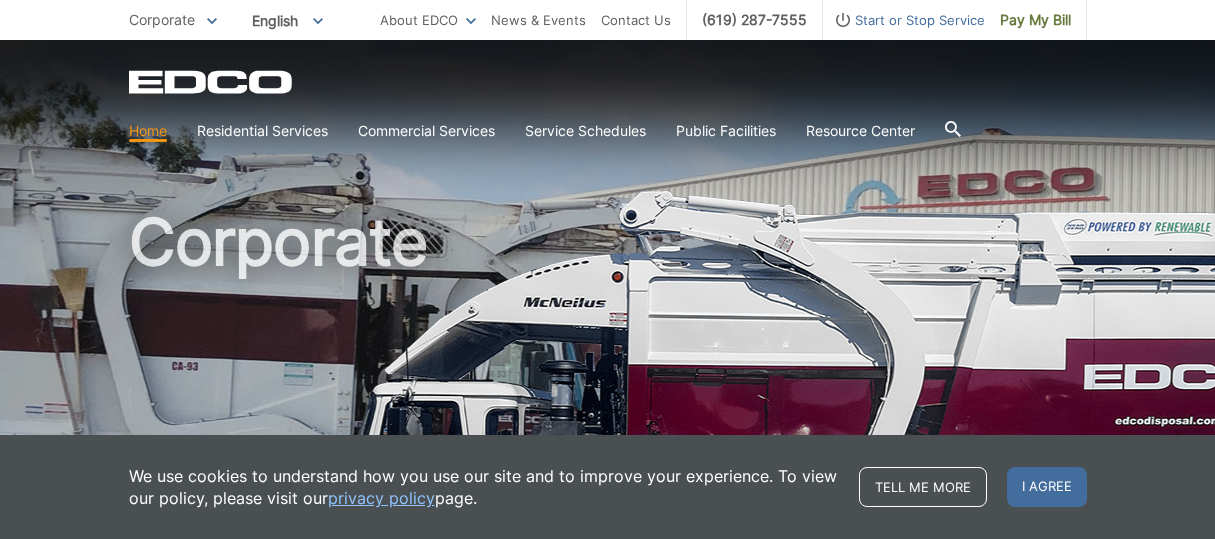 scroll, scrollTop: 0, scrollLeft: 0, axis: both 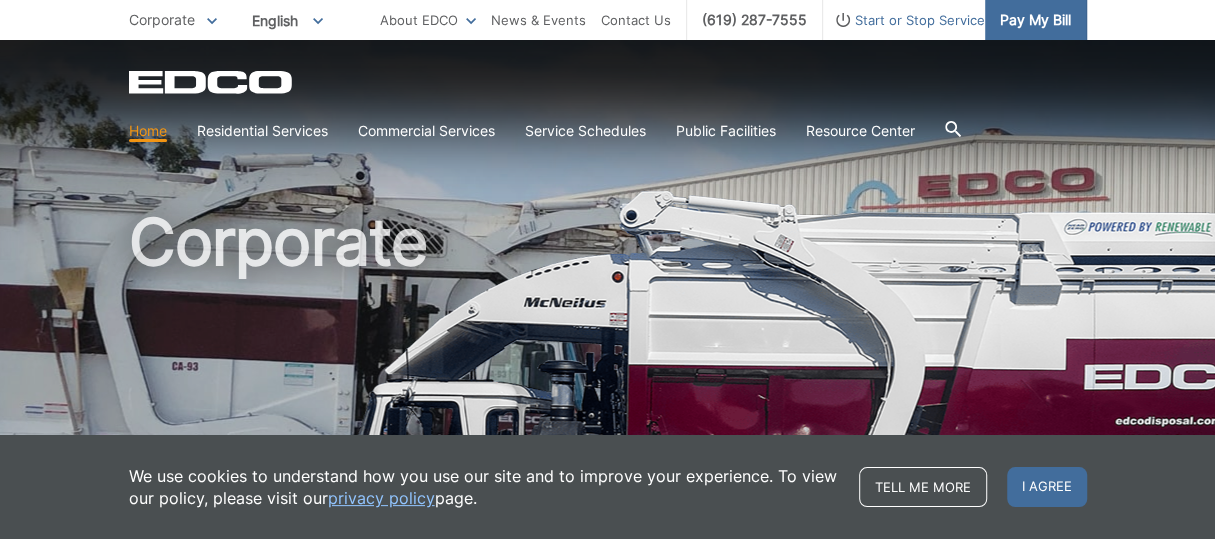 click on "Pay My Bill" at bounding box center [1035, 20] 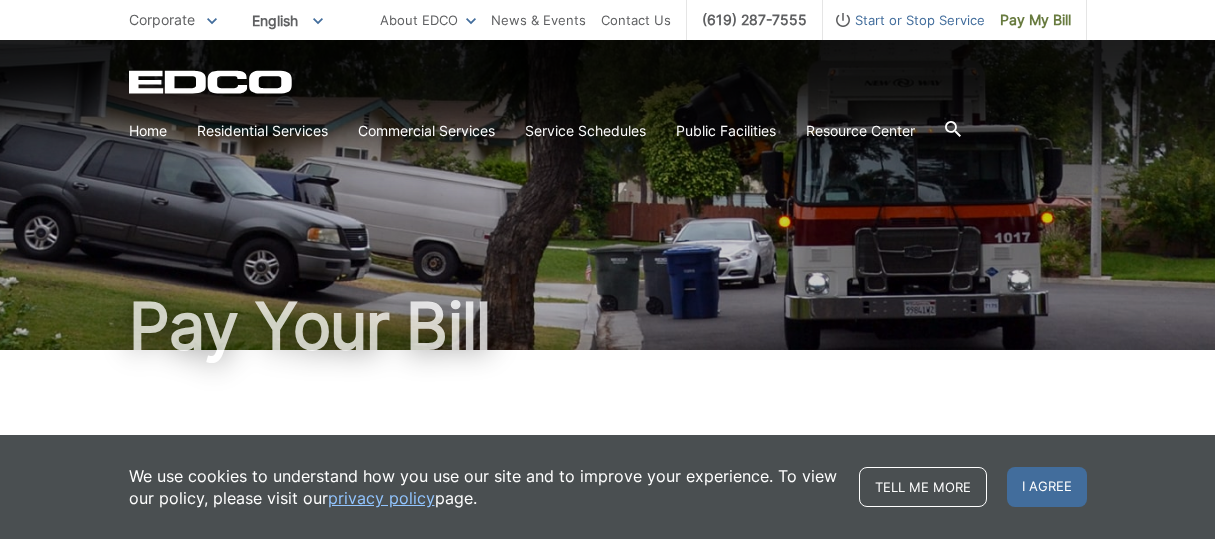 scroll, scrollTop: 0, scrollLeft: 0, axis: both 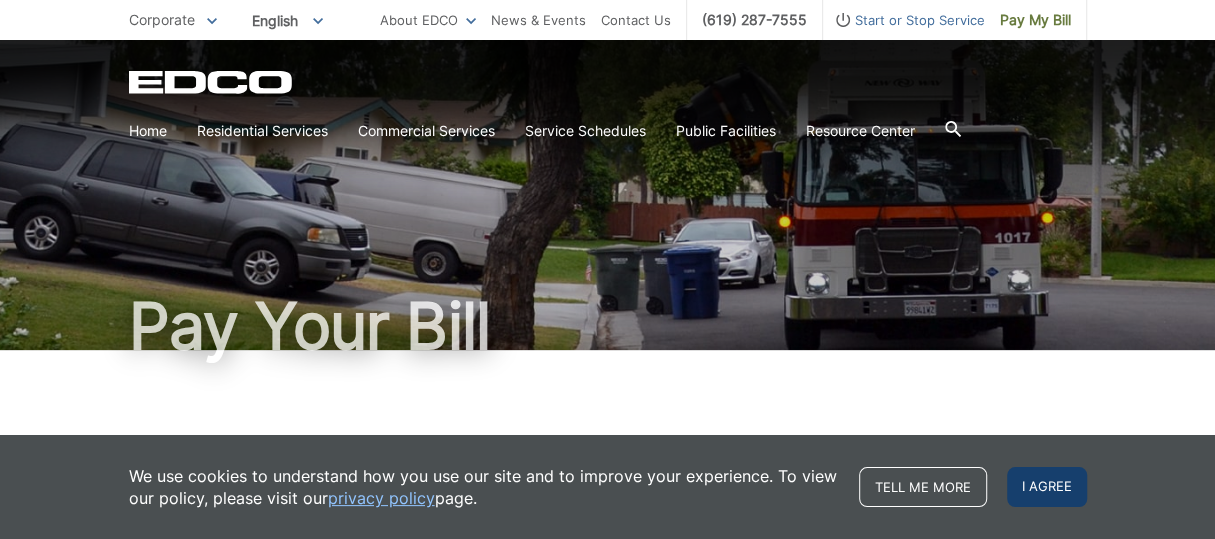 click on "I agree" at bounding box center (1047, 487) 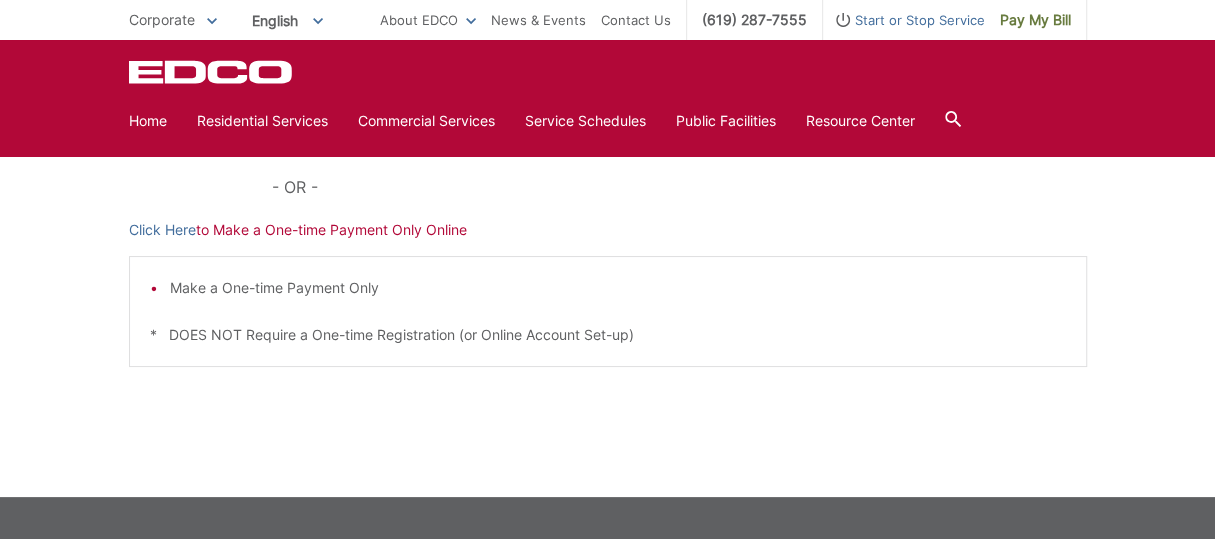 scroll, scrollTop: 499, scrollLeft: 0, axis: vertical 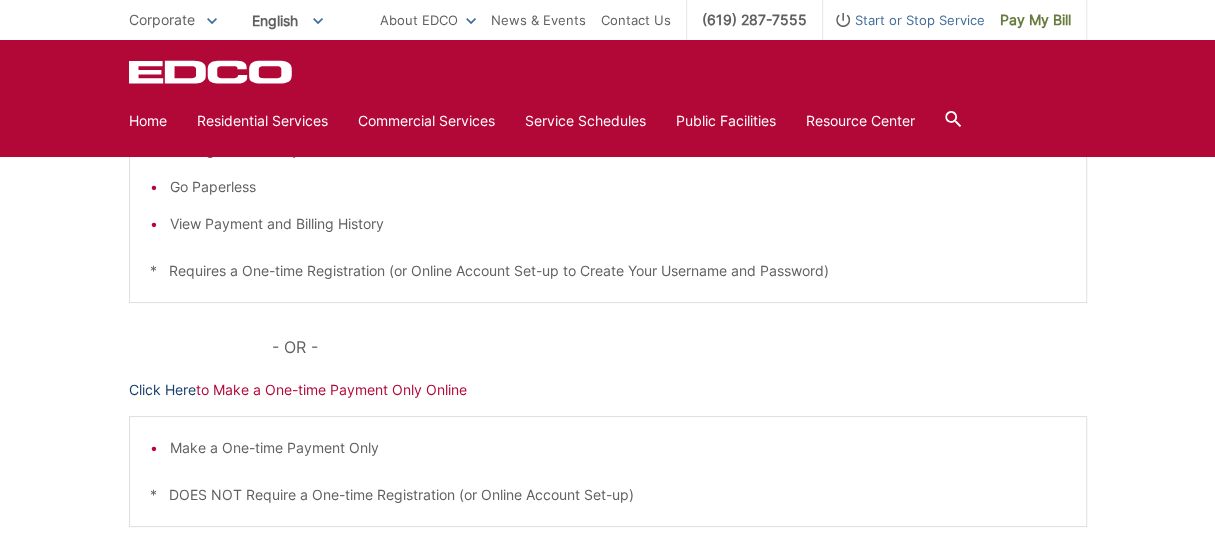 click on "Click Here" at bounding box center (162, 390) 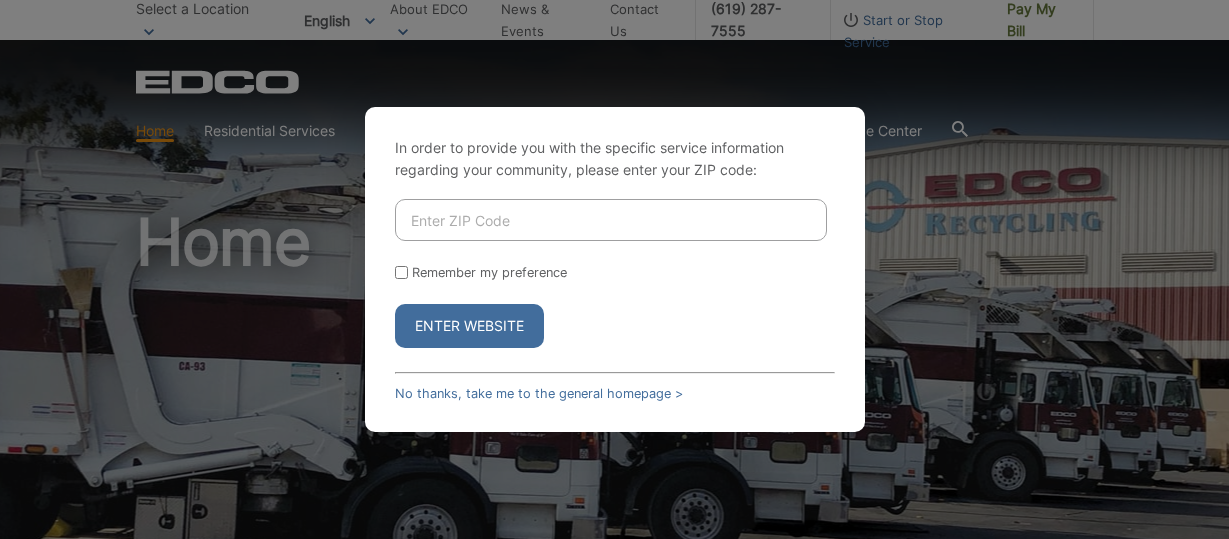 scroll, scrollTop: 0, scrollLeft: 0, axis: both 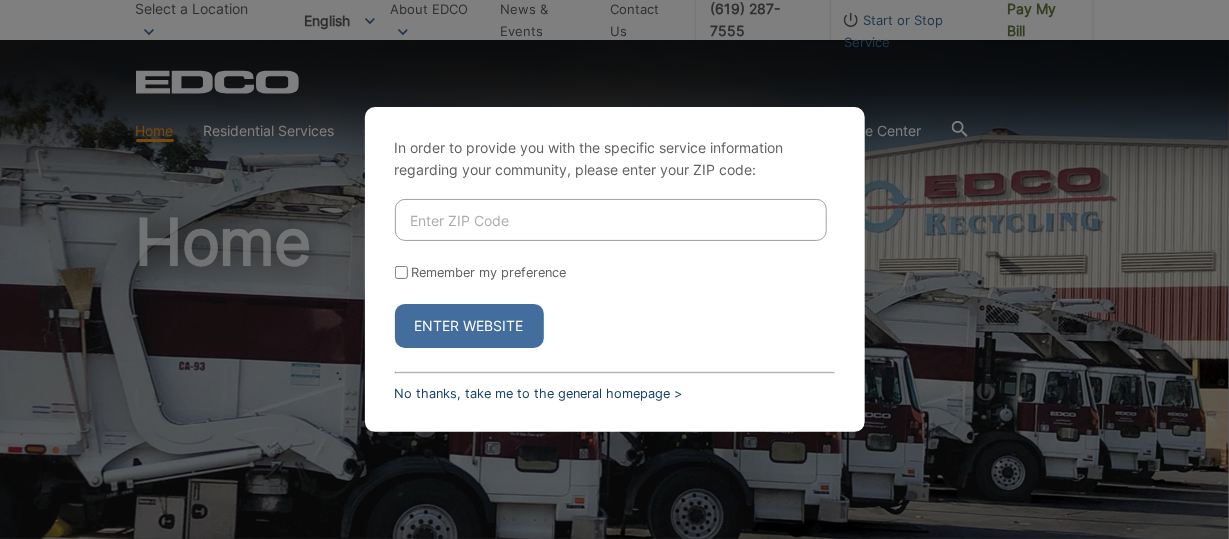 click on "No thanks, take me to the general homepage >" at bounding box center [539, 393] 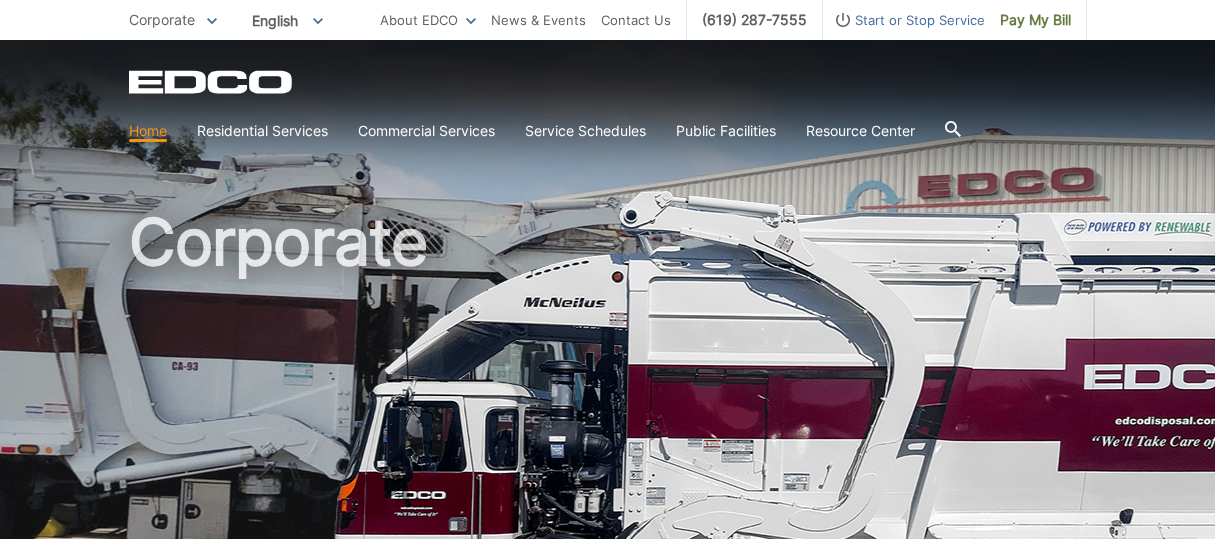 scroll, scrollTop: 0, scrollLeft: 0, axis: both 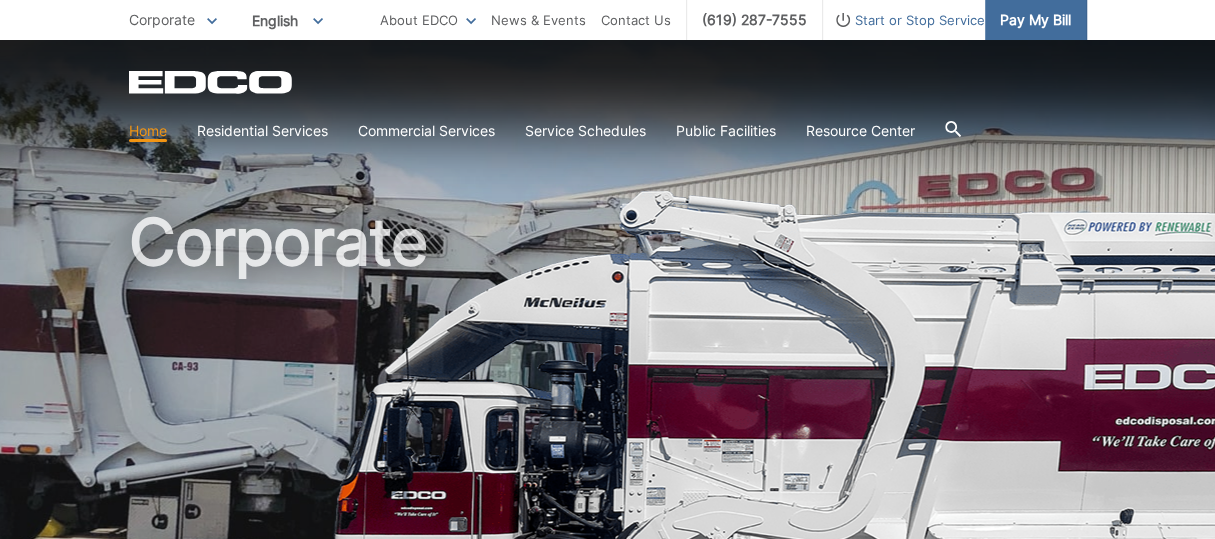 click on "Pay My Bill" at bounding box center (1035, 20) 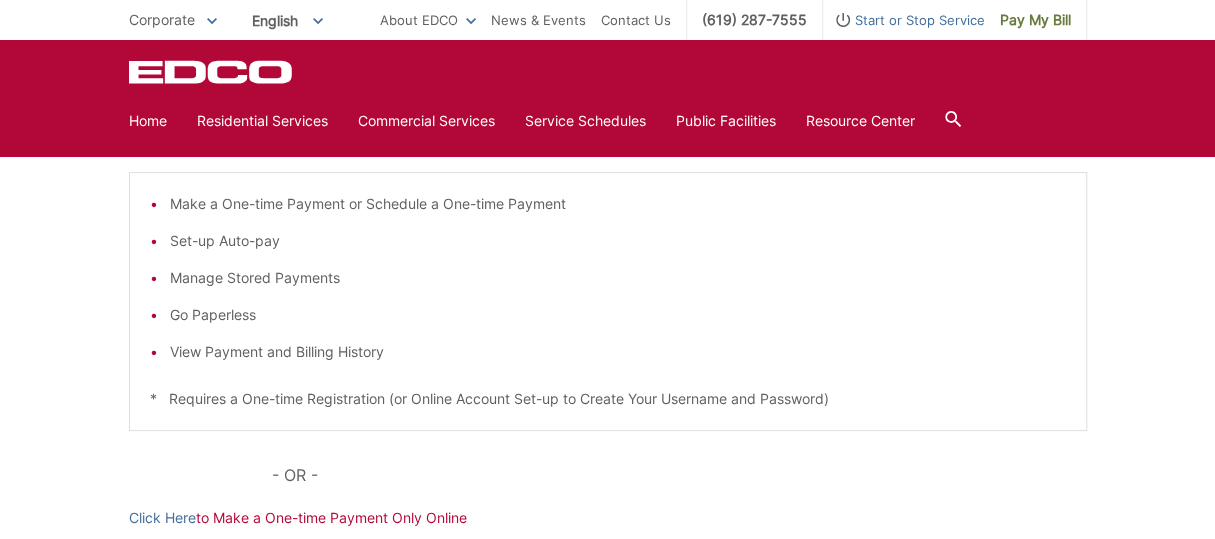 scroll, scrollTop: 499, scrollLeft: 0, axis: vertical 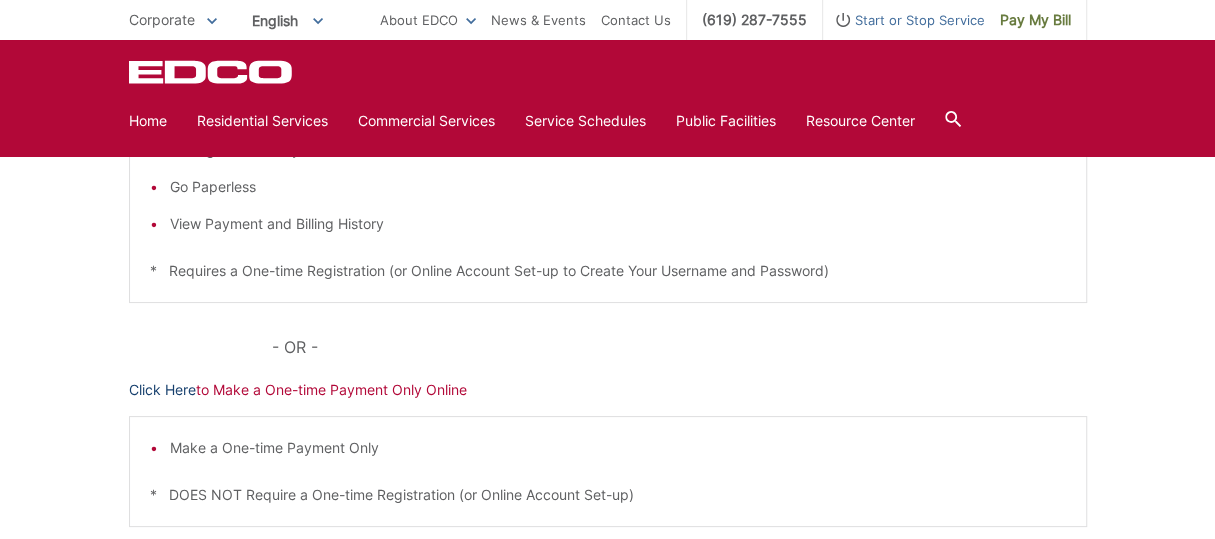 click on "Click Here" at bounding box center (162, 390) 